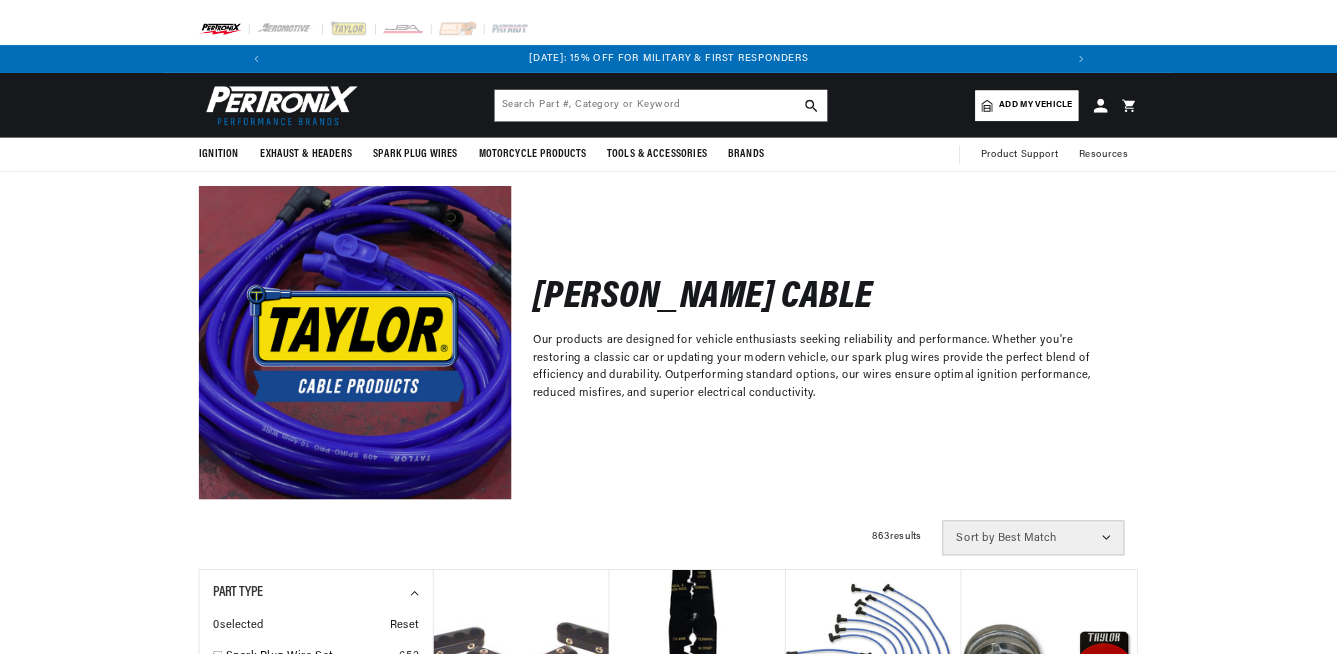 scroll, scrollTop: 0, scrollLeft: 0, axis: both 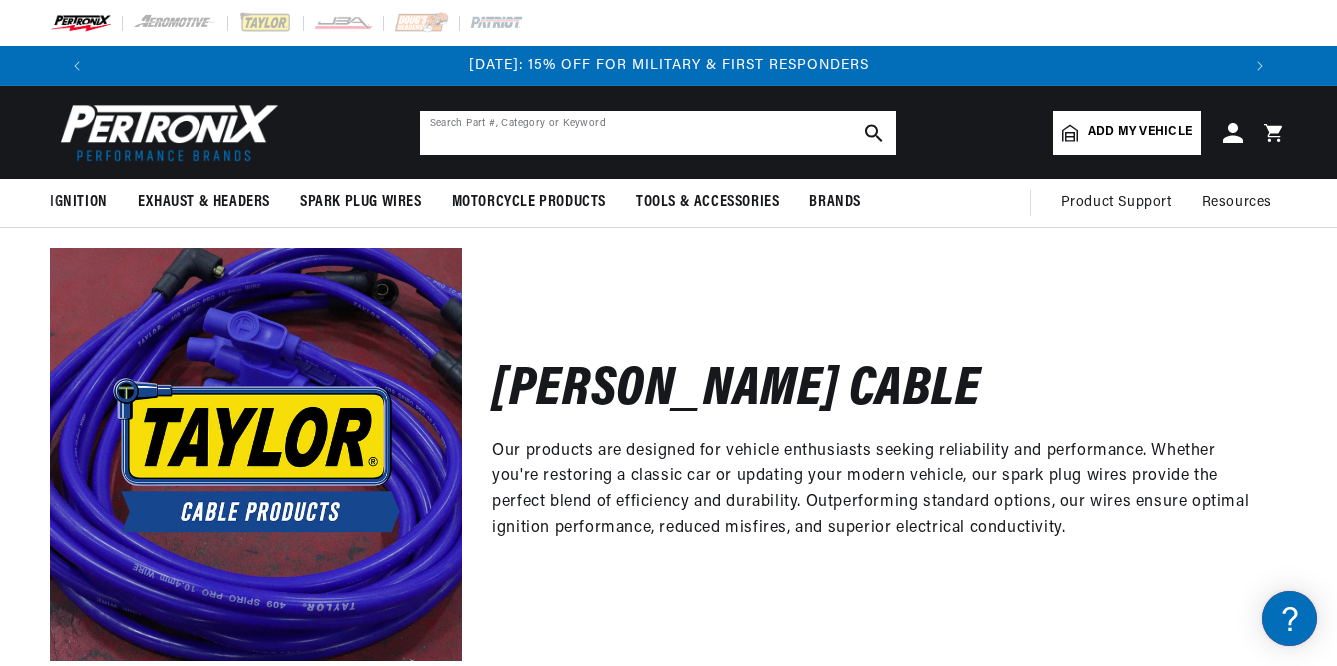 click at bounding box center (658, 133) 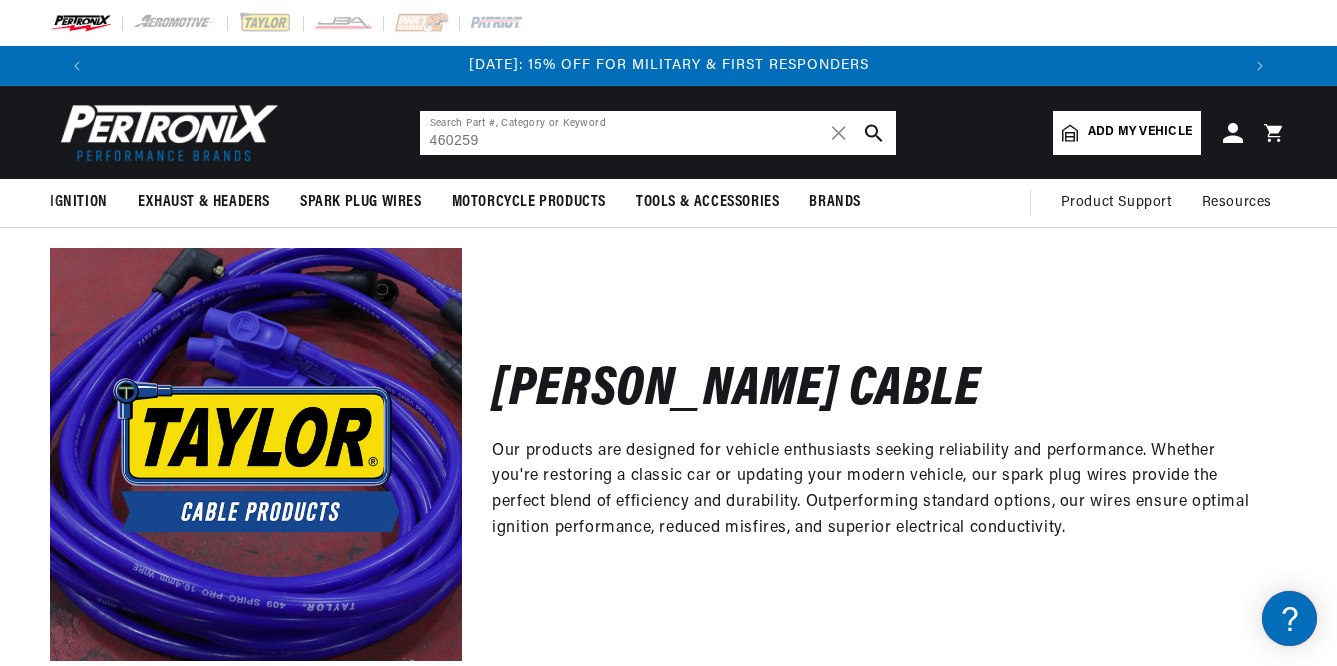 type on "460259" 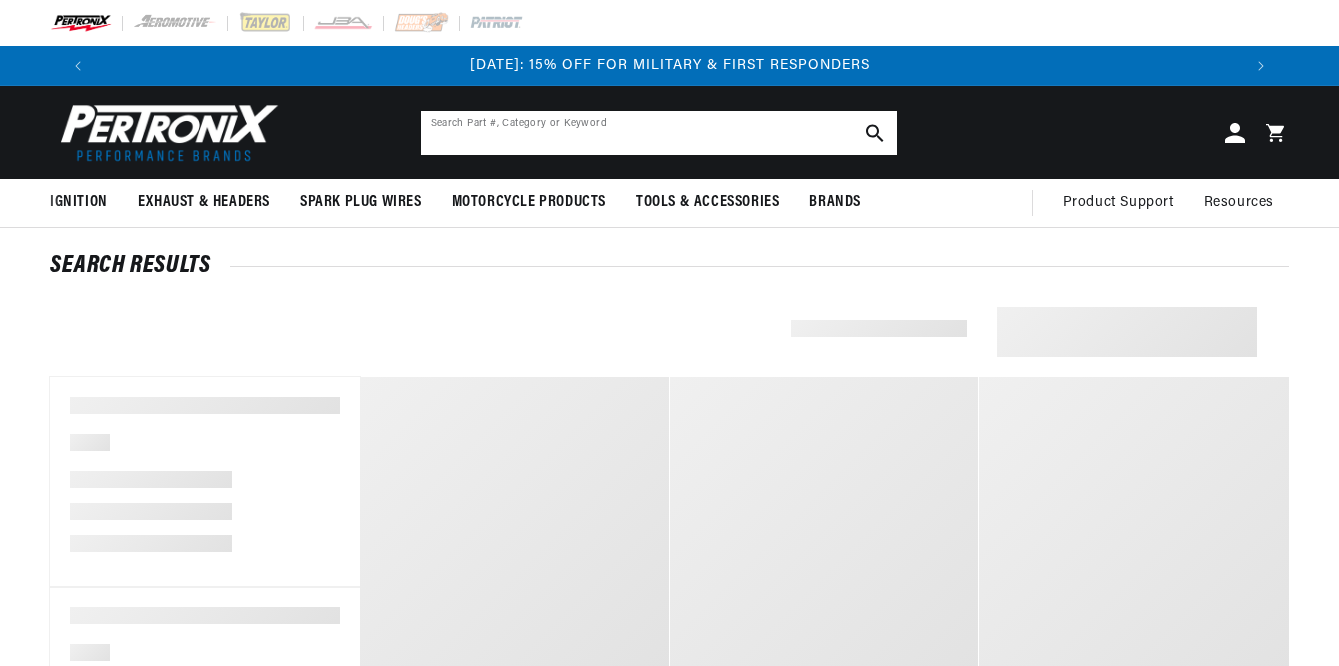 click on "Search Part #, Category or Keyword" at bounding box center [659, 133] 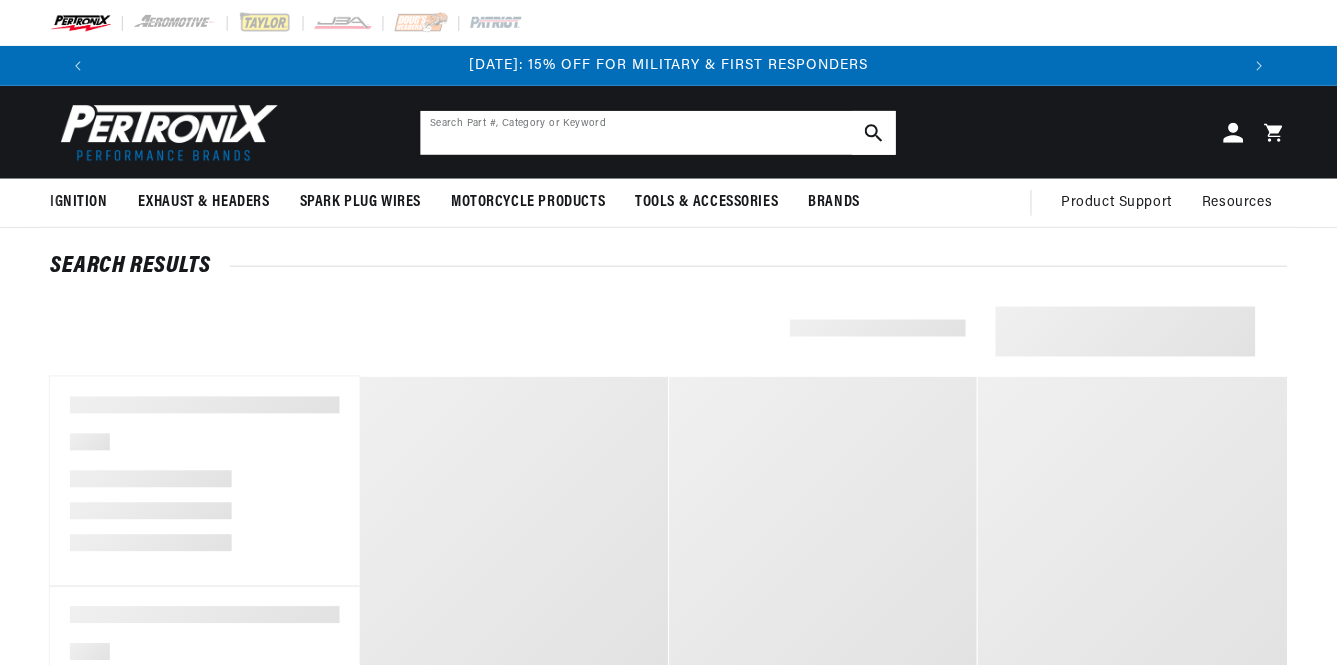scroll, scrollTop: 0, scrollLeft: 0, axis: both 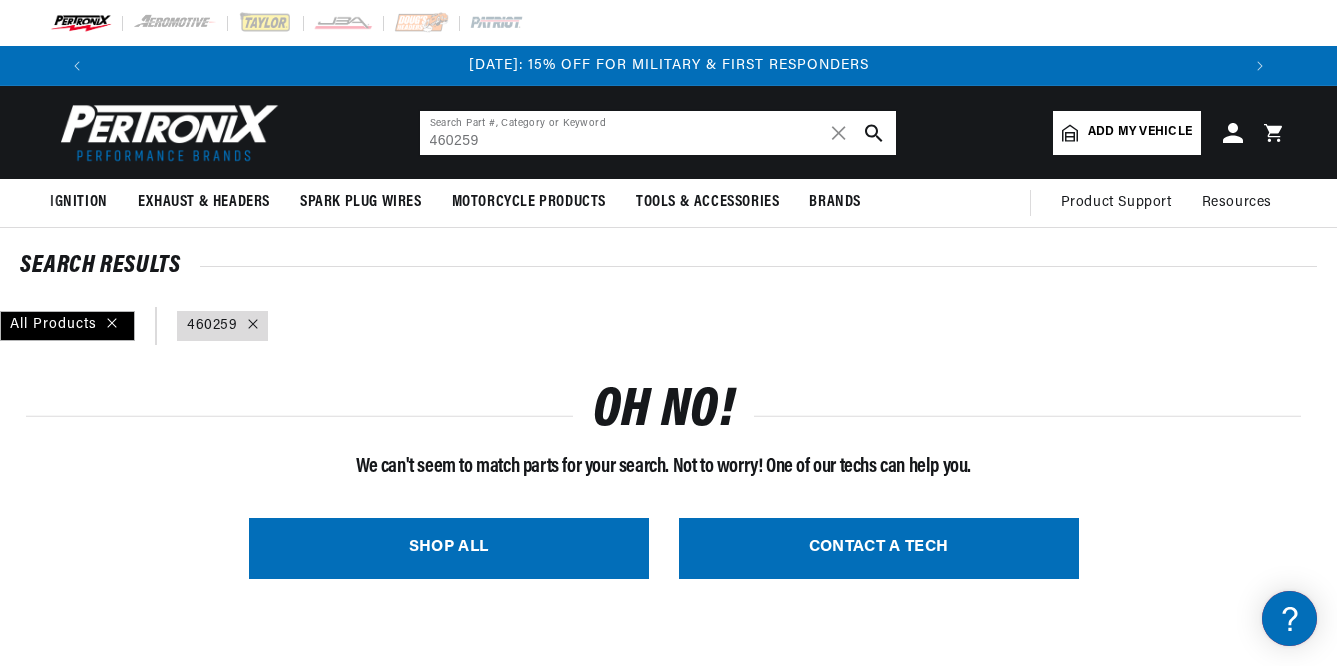 drag, startPoint x: 499, startPoint y: 135, endPoint x: 433, endPoint y: 137, distance: 66.0303 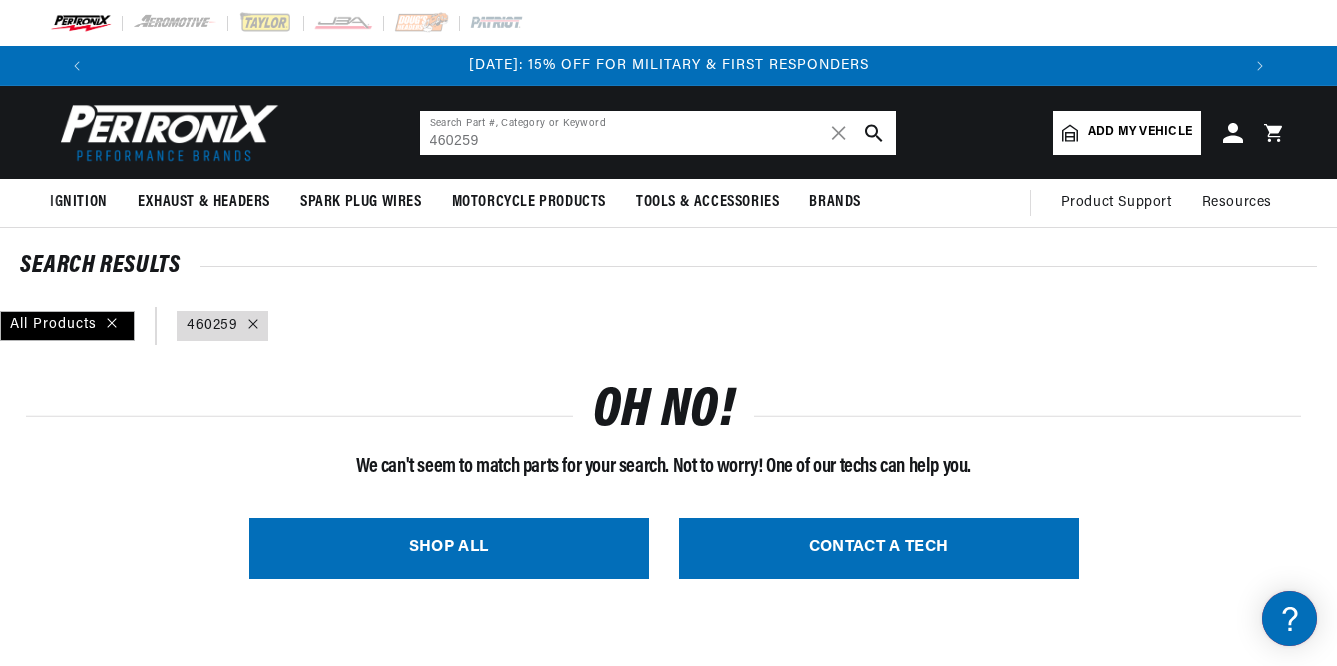 drag, startPoint x: 493, startPoint y: 137, endPoint x: 350, endPoint y: 139, distance: 143.01399 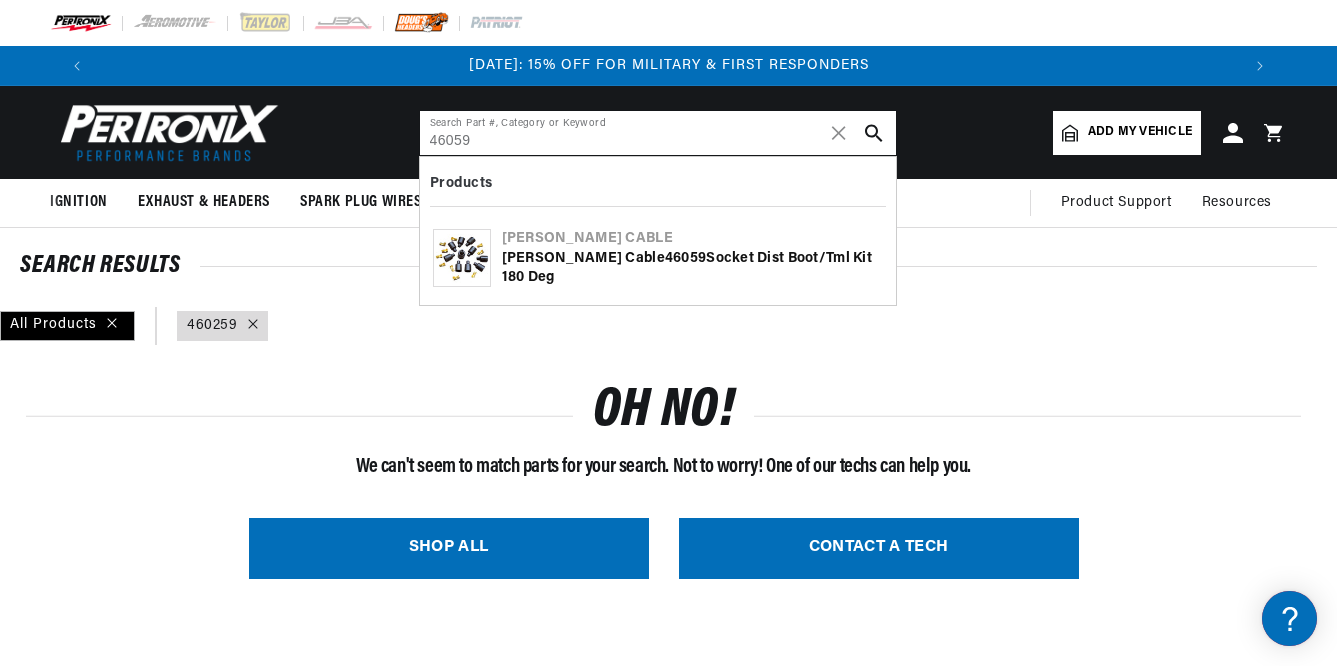 type on "46059" 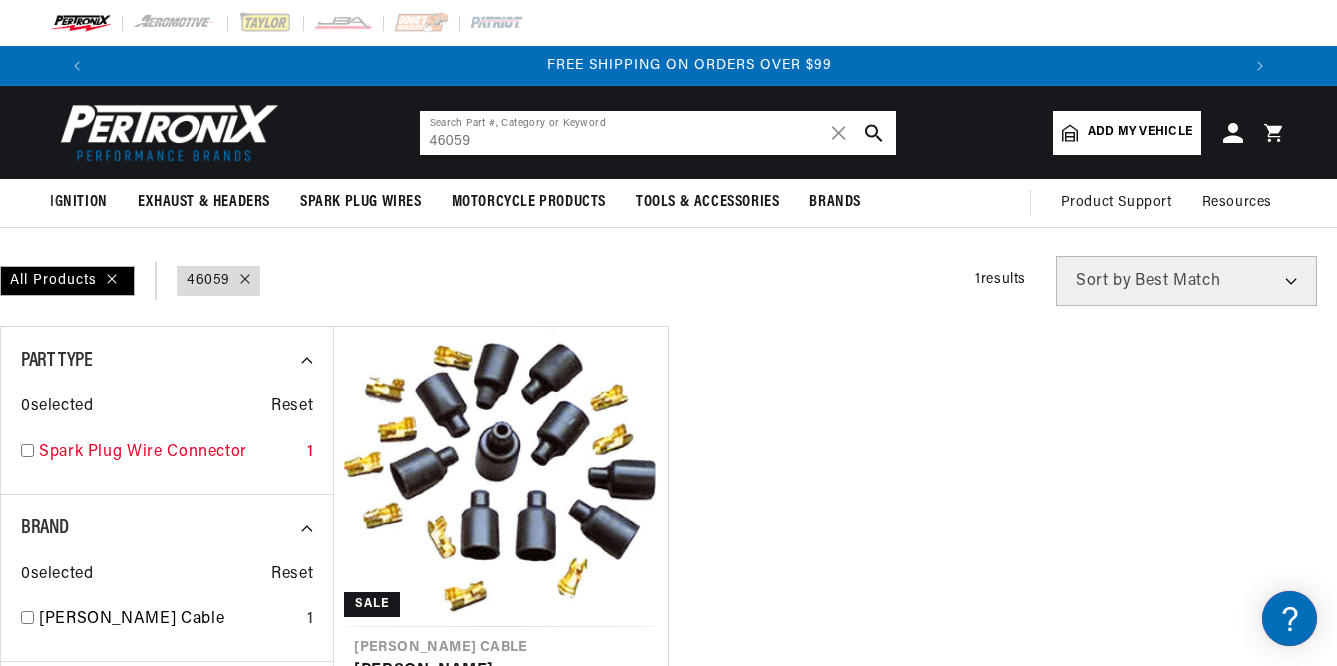 scroll, scrollTop: 0, scrollLeft: 2314, axis: horizontal 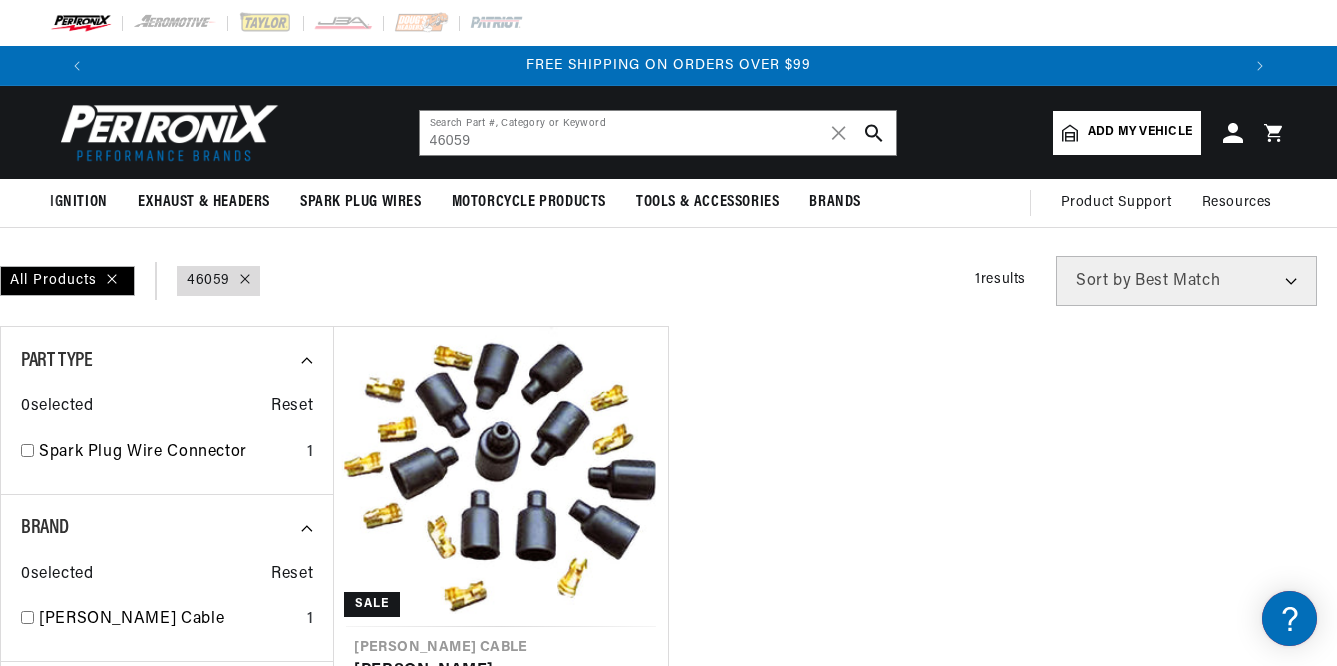 click 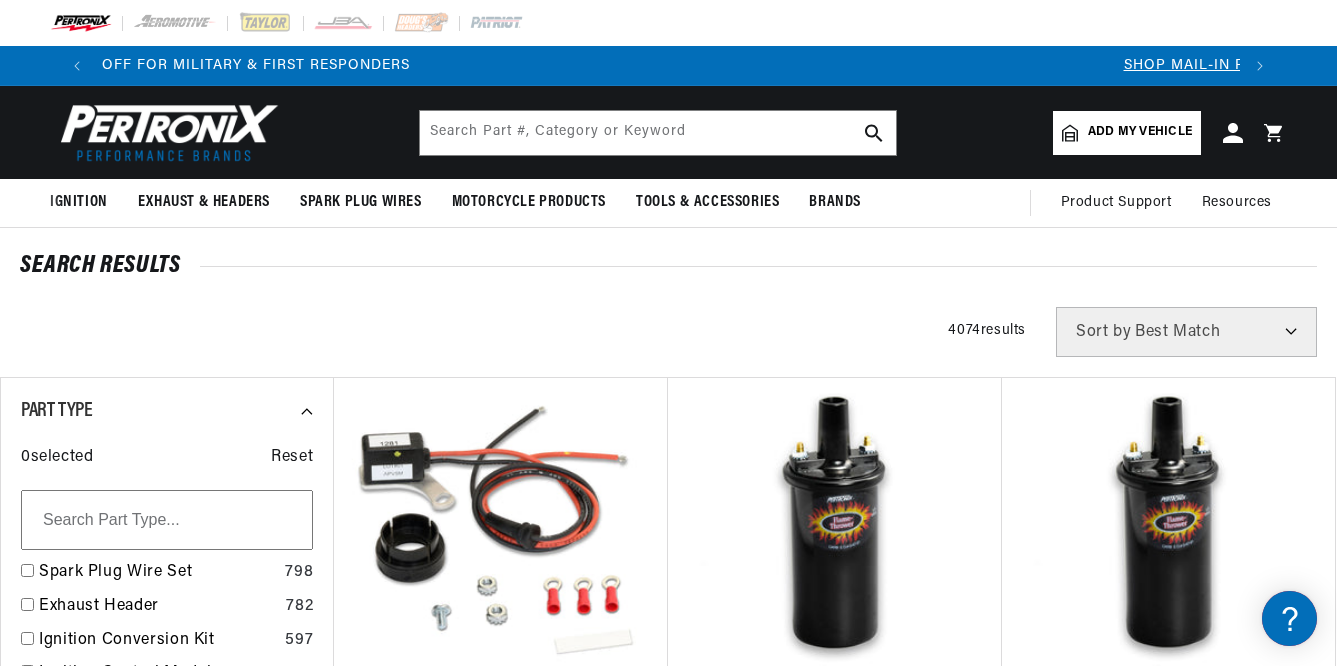 scroll, scrollTop: 0, scrollLeft: 0, axis: both 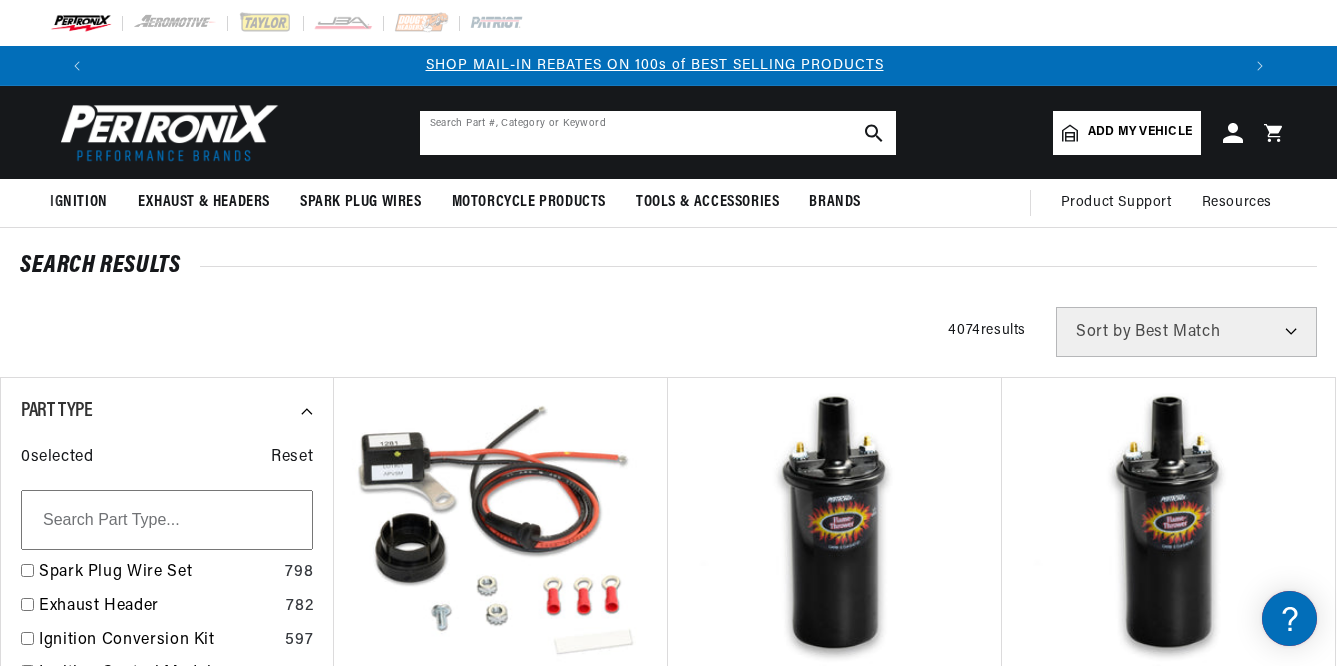click at bounding box center [658, 133] 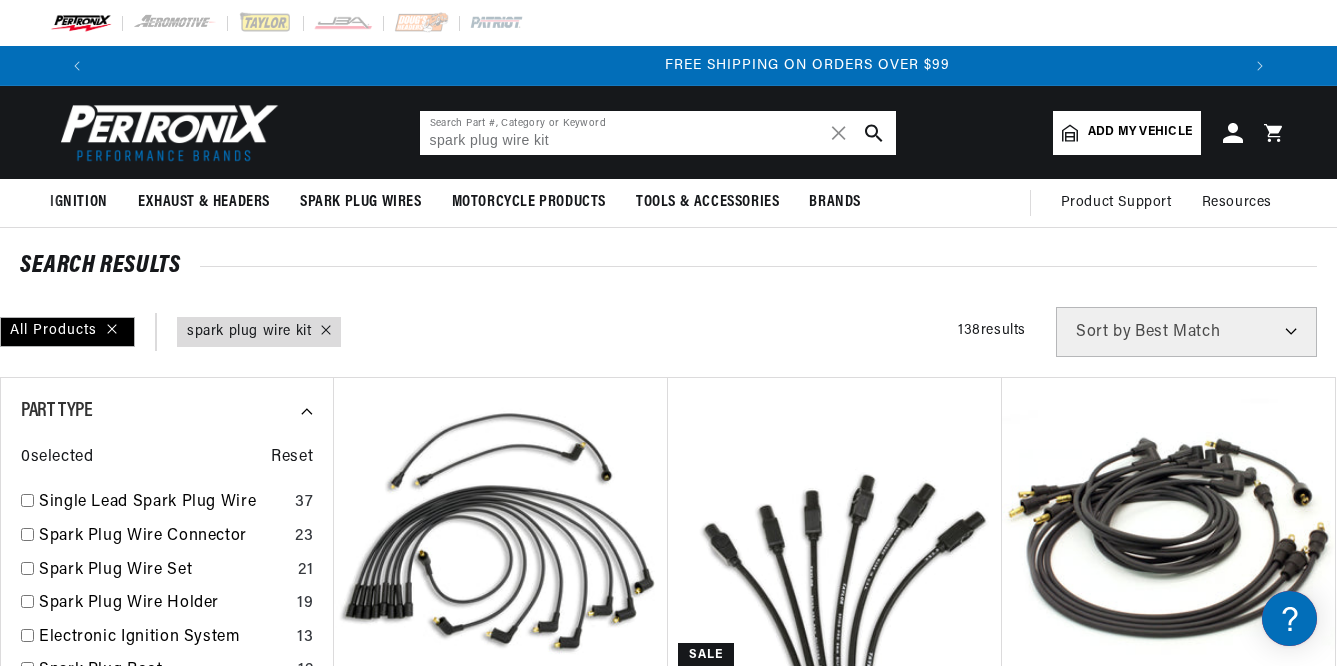 scroll, scrollTop: 0, scrollLeft: 2314, axis: horizontal 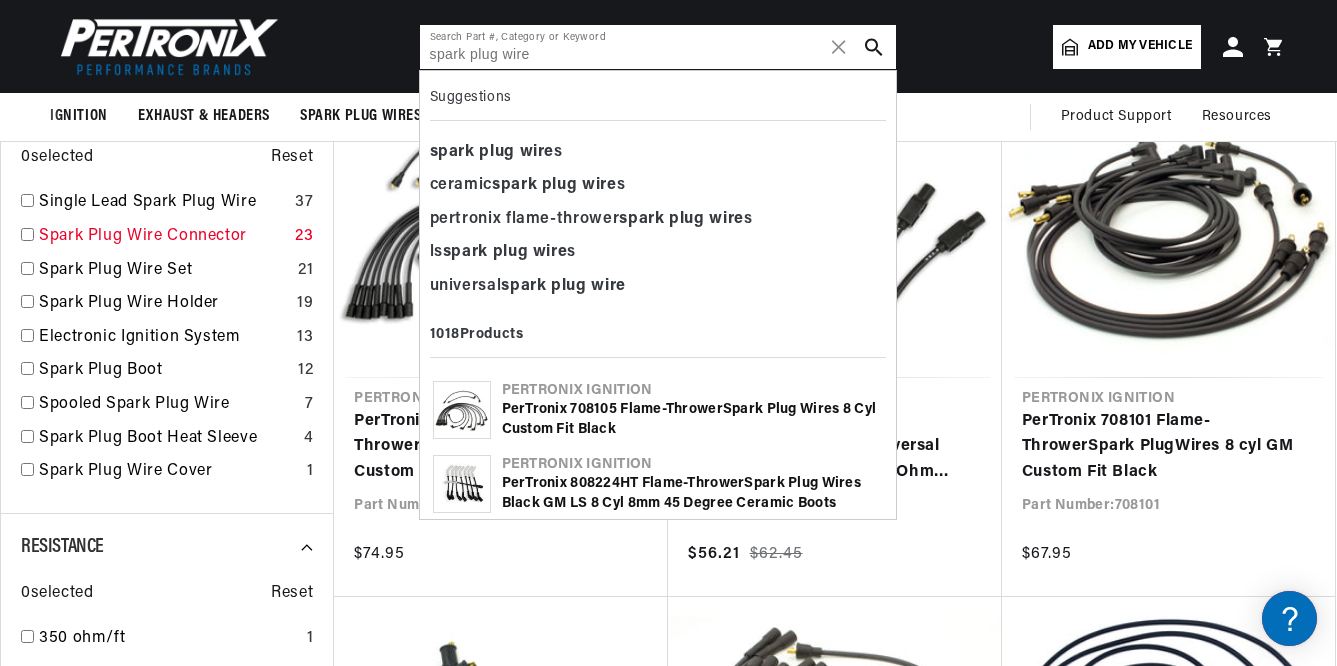 type on "spark plug wire" 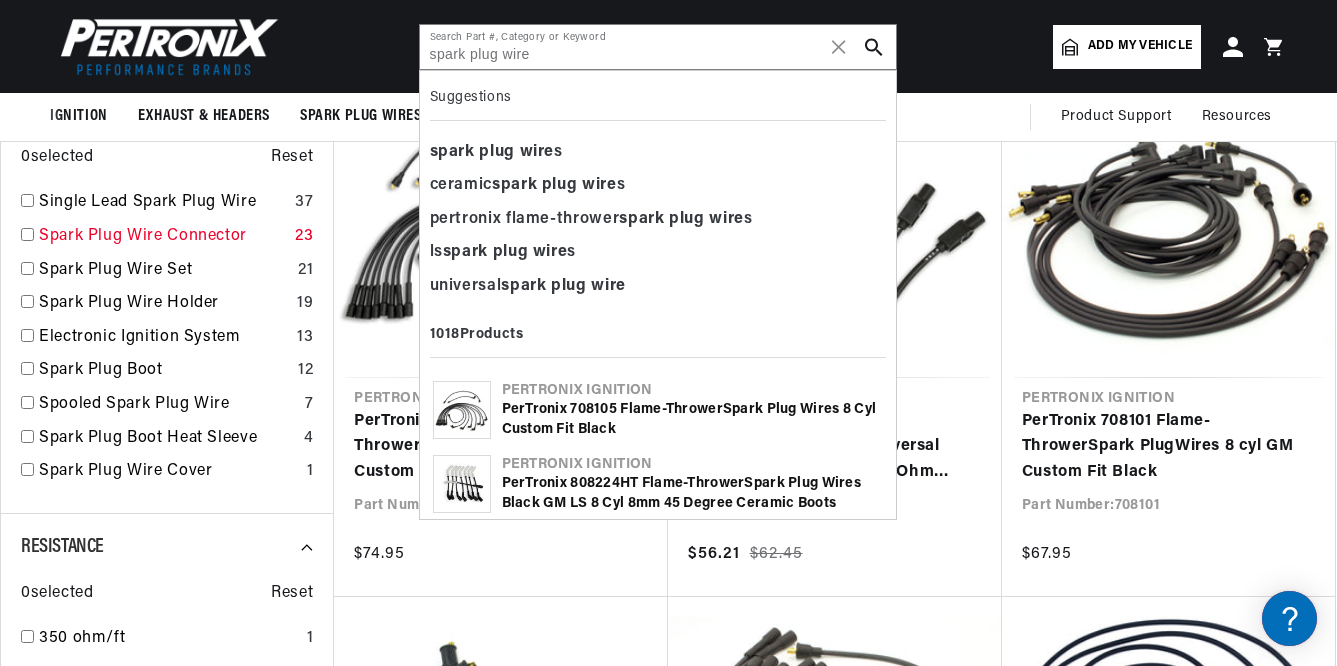 click at bounding box center (27, 234) 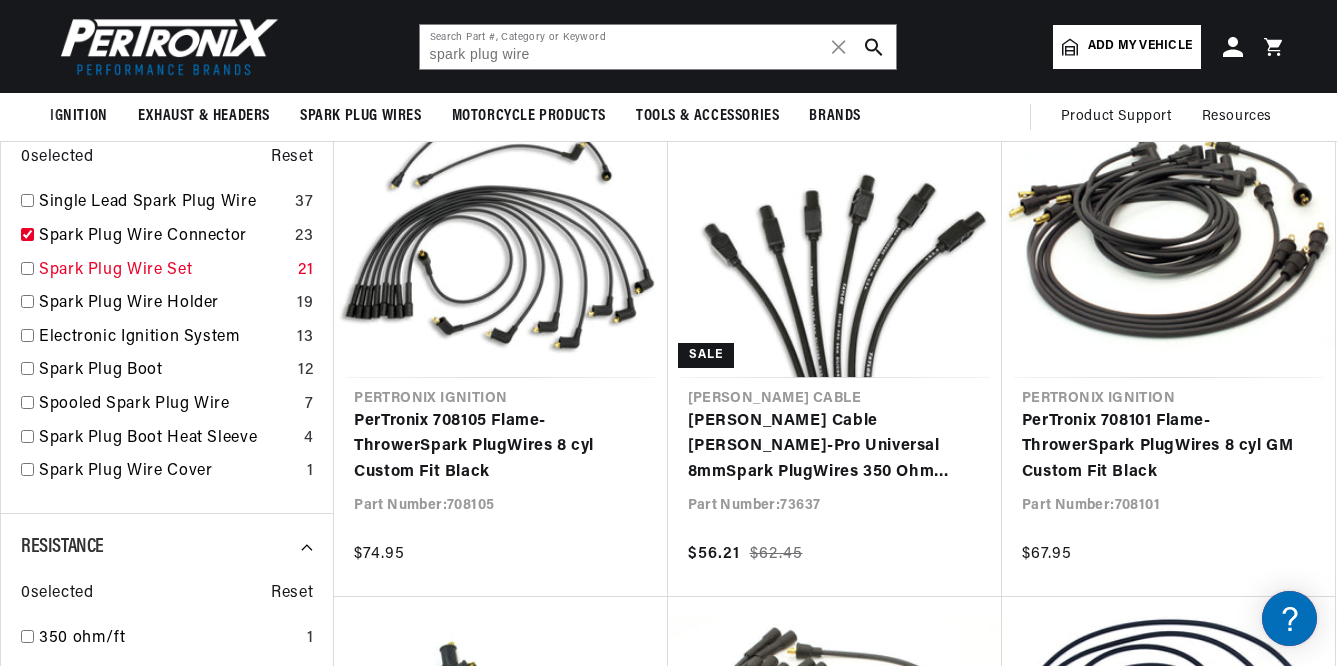type on "spark plug wire kit" 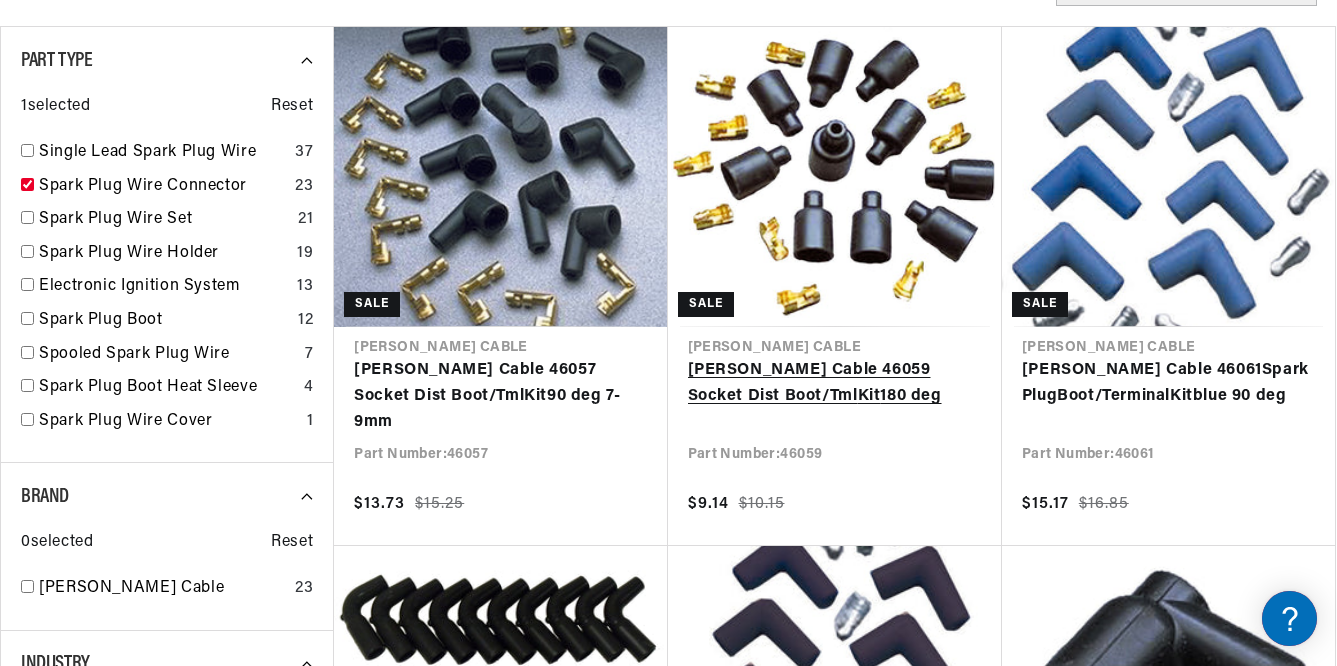 scroll, scrollTop: 406, scrollLeft: 0, axis: vertical 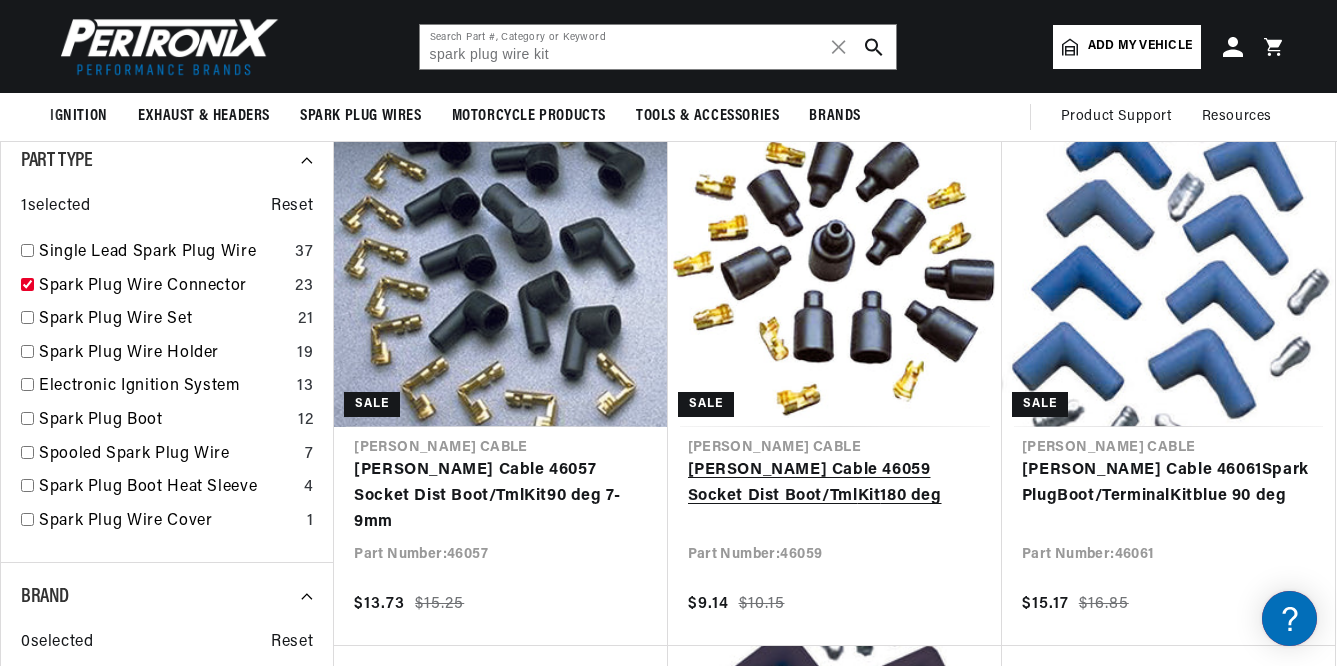 click on "Taylor Cable  46059 Socket Dist Boot/Tml  Kit  180 deg" at bounding box center (835, 483) 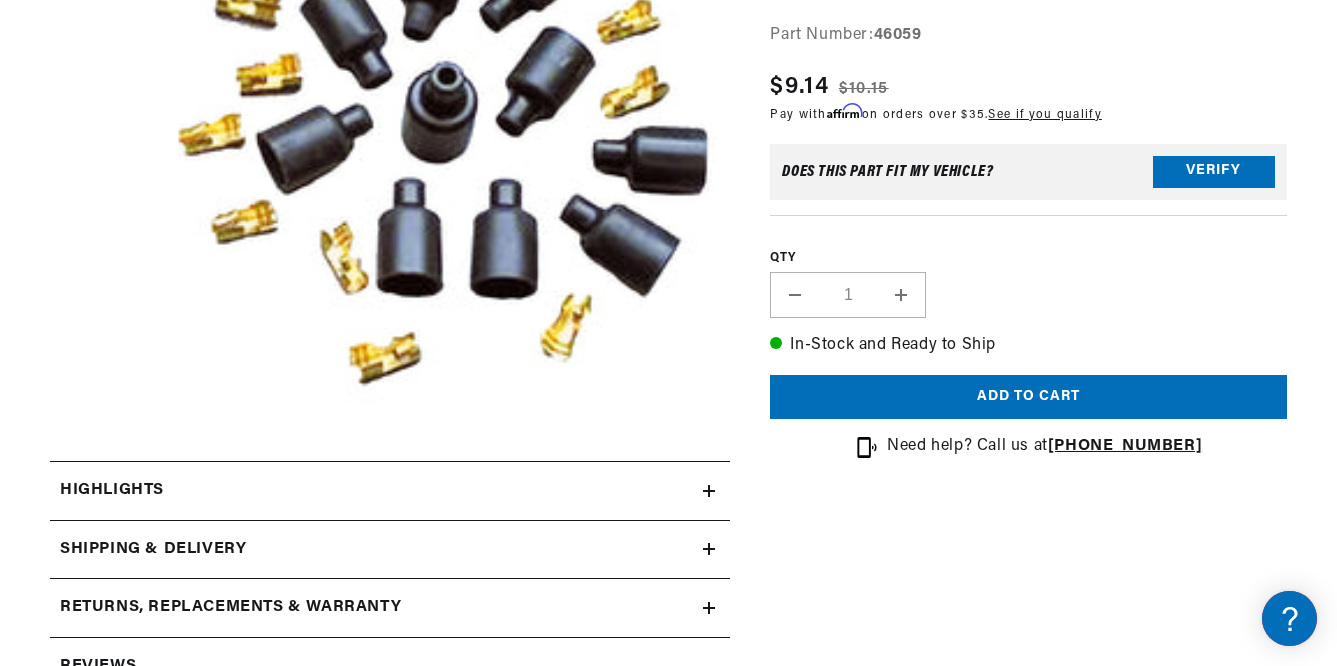 scroll, scrollTop: 1, scrollLeft: 0, axis: vertical 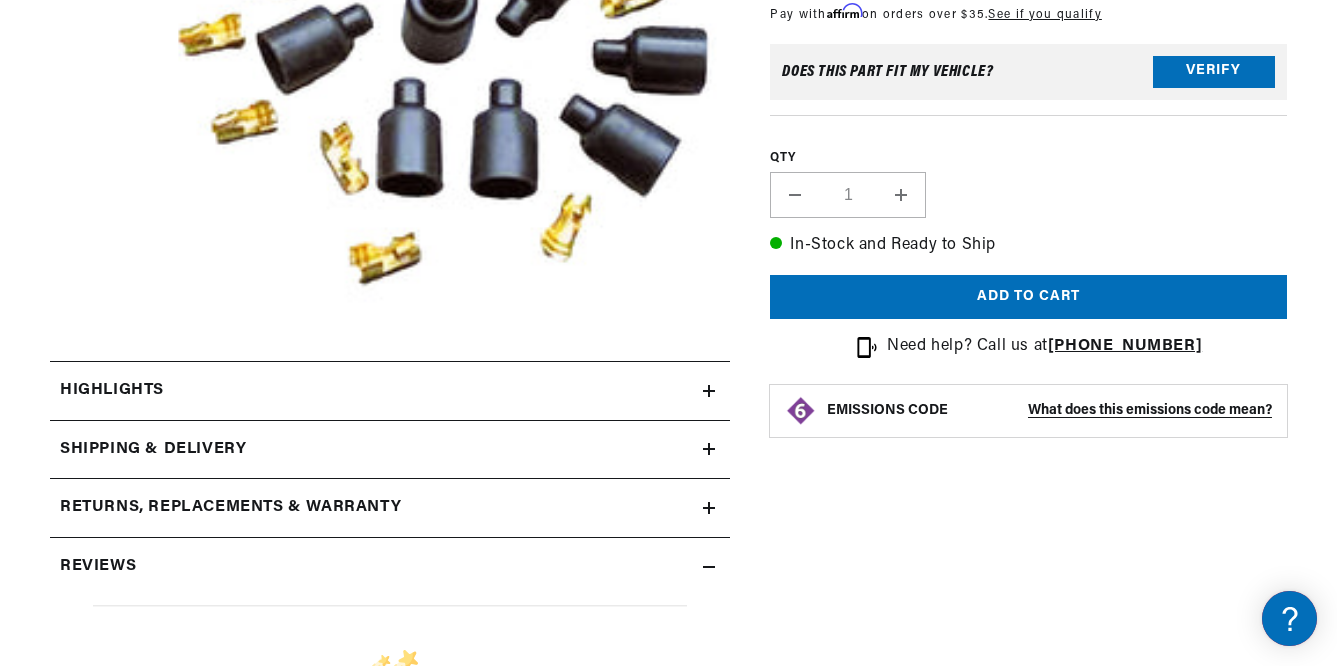 click on "Increase quantity for [PERSON_NAME] Cable  46059 Socket Dist Boot/Tml Kit 180 deg" at bounding box center (901, 195) 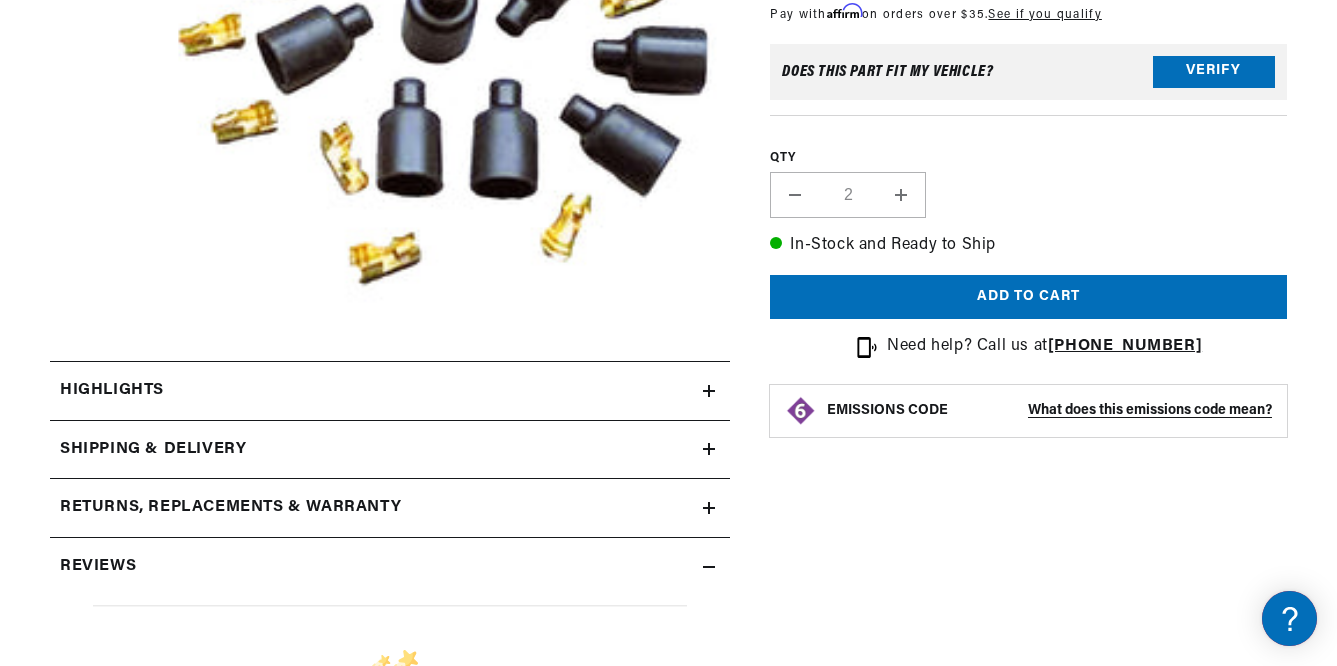 scroll, scrollTop: 0, scrollLeft: 1157, axis: horizontal 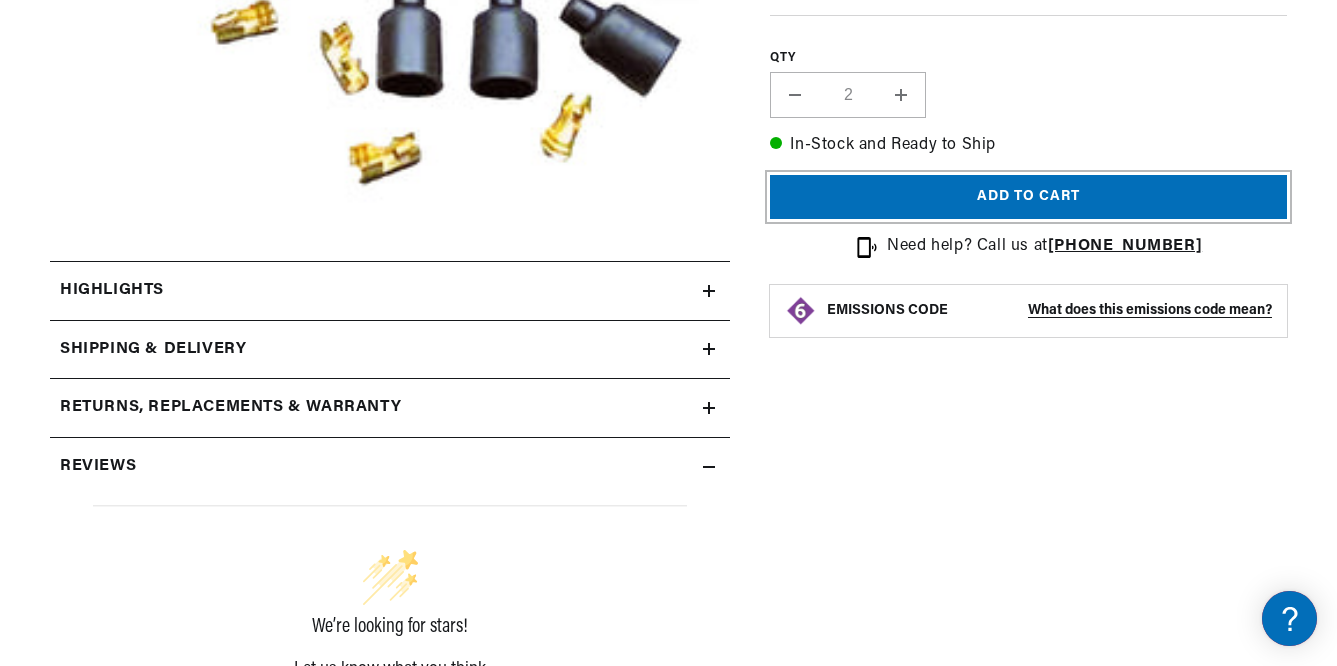 click on "Add to cart" at bounding box center (1028, 197) 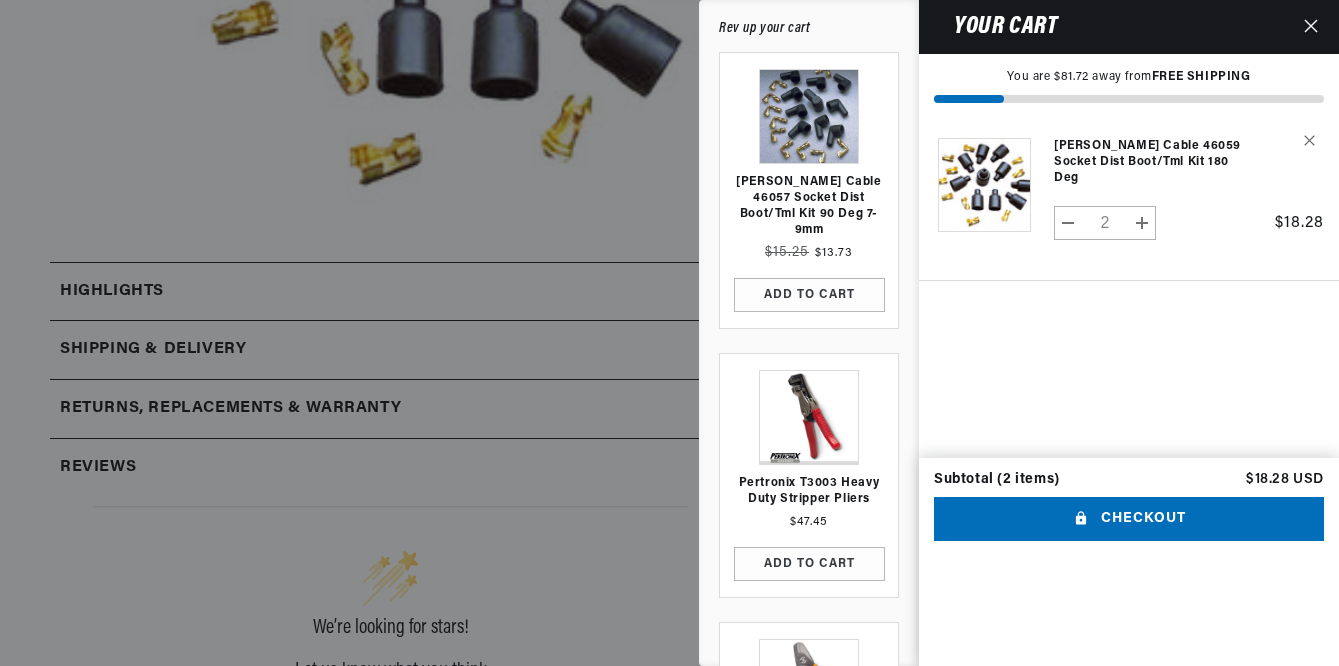 scroll, scrollTop: 0, scrollLeft: 2318, axis: horizontal 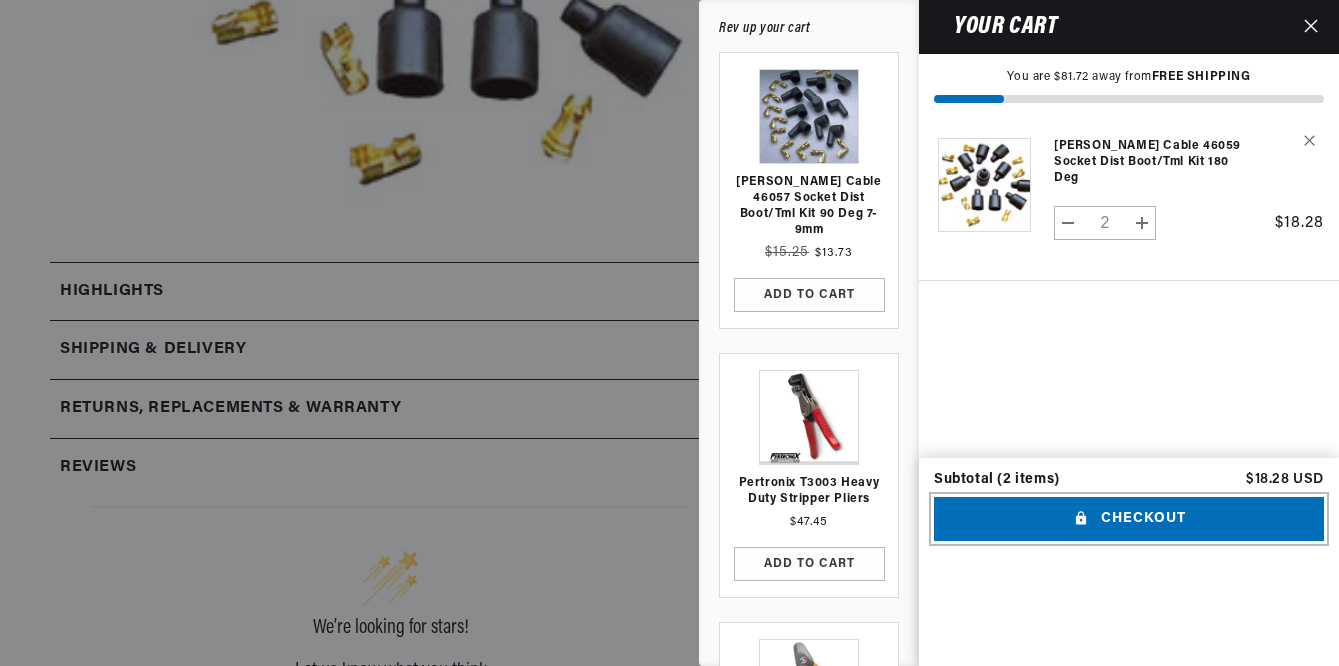 click on "Checkout" at bounding box center [1129, 519] 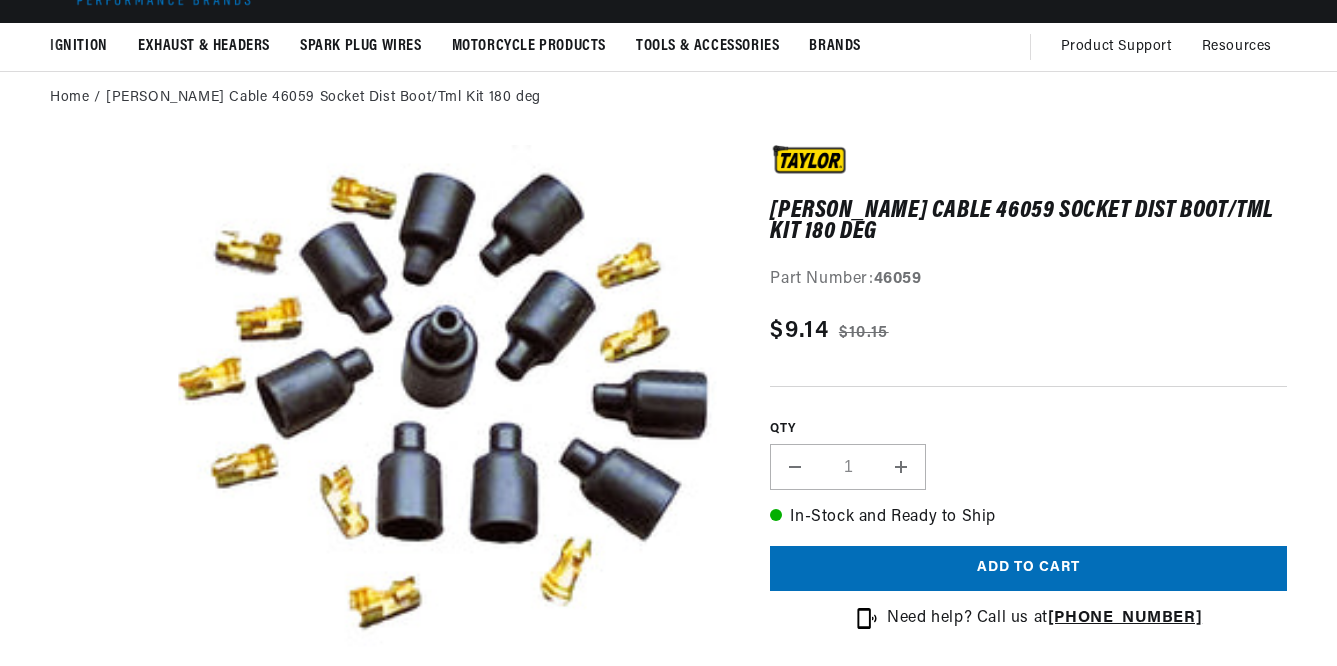 scroll, scrollTop: 0, scrollLeft: 0, axis: both 